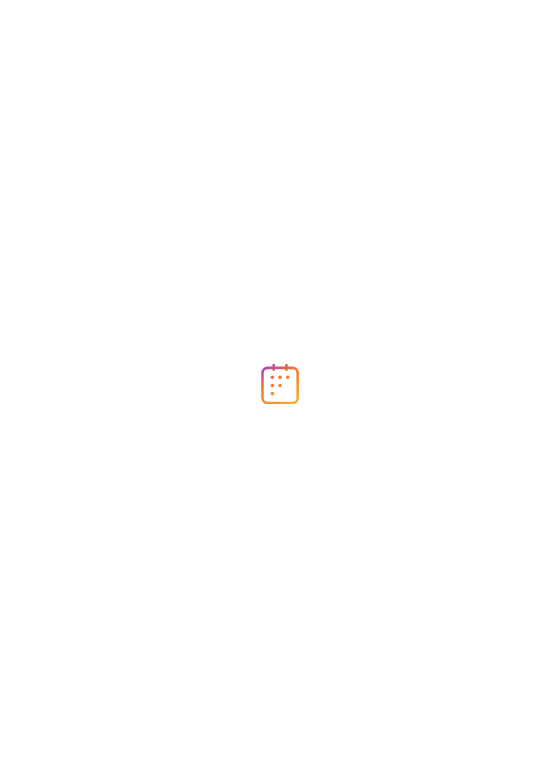 scroll, scrollTop: 0, scrollLeft: 0, axis: both 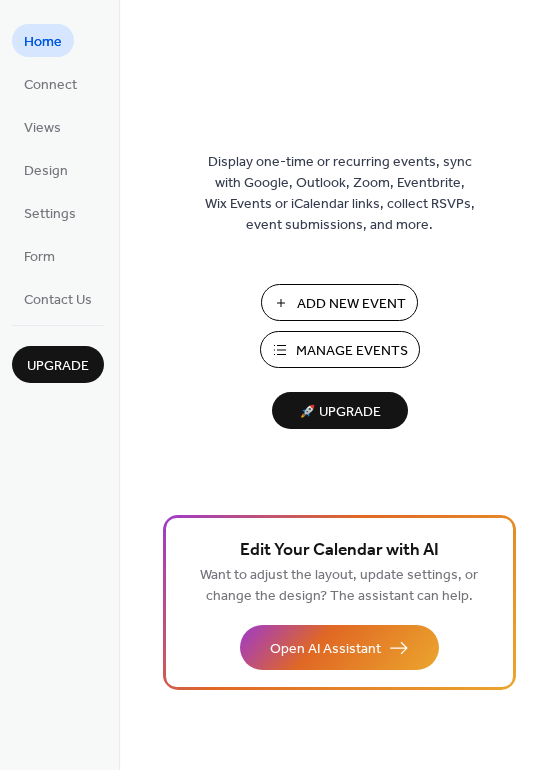 click on "Manage Events" at bounding box center [352, 351] 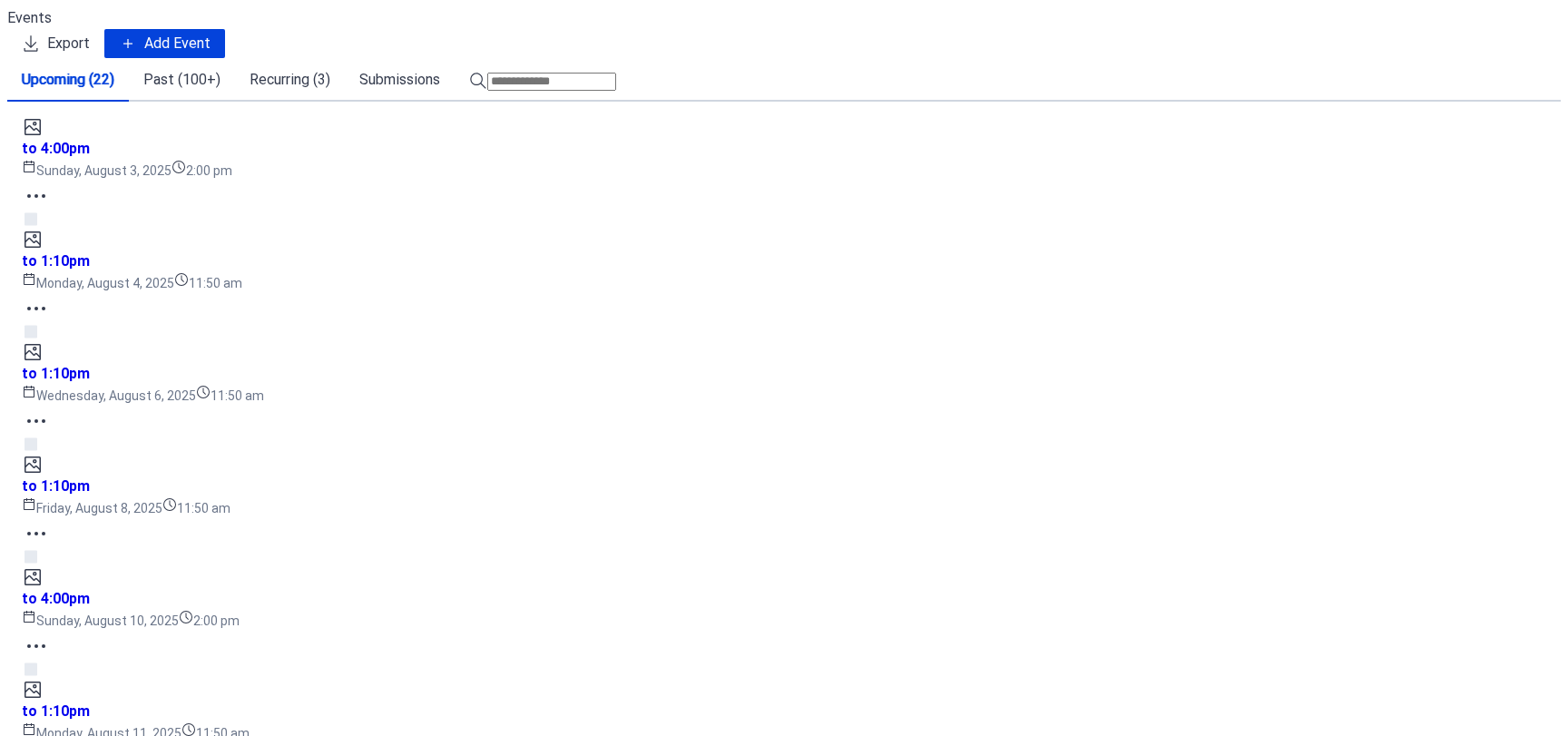scroll, scrollTop: 0, scrollLeft: 0, axis: both 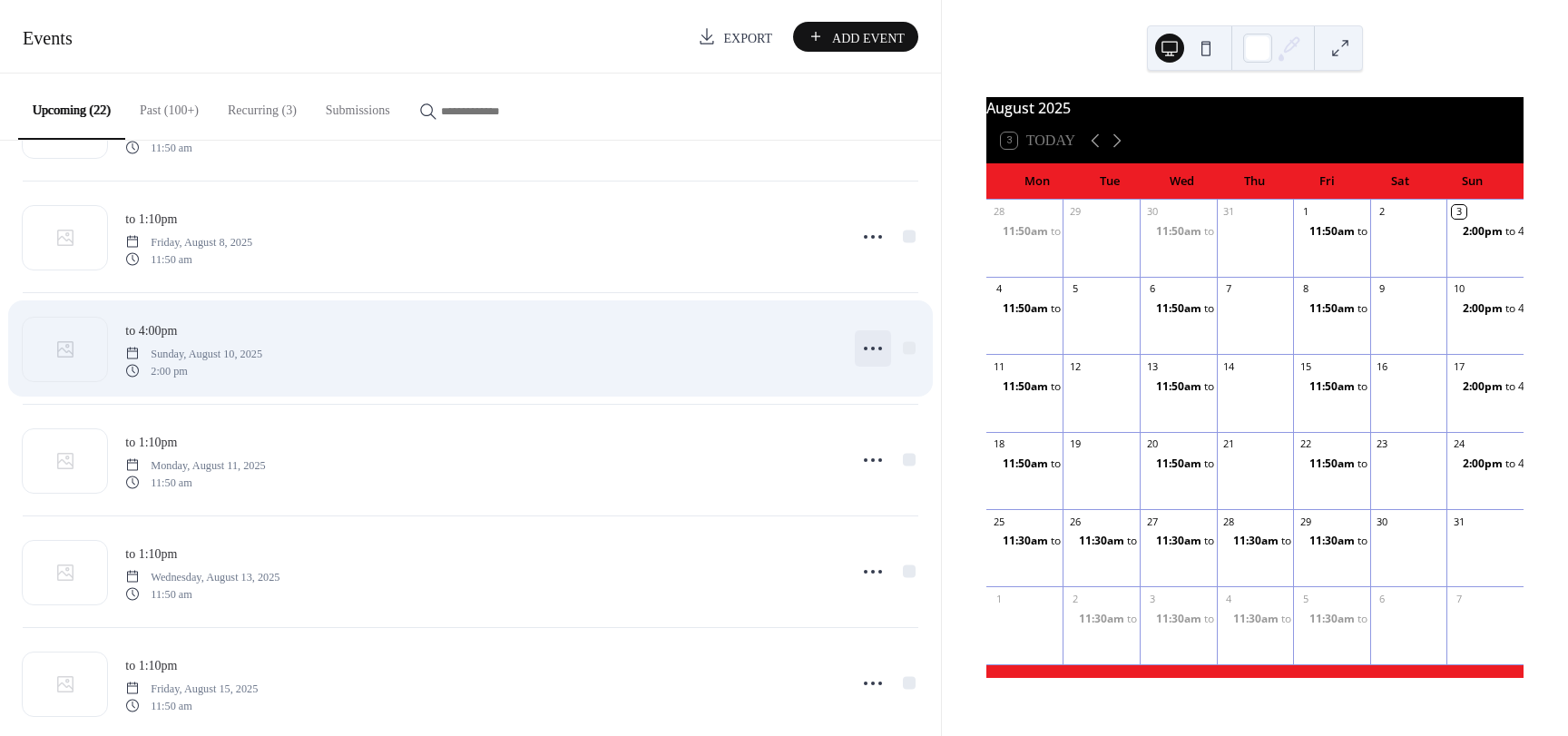 click 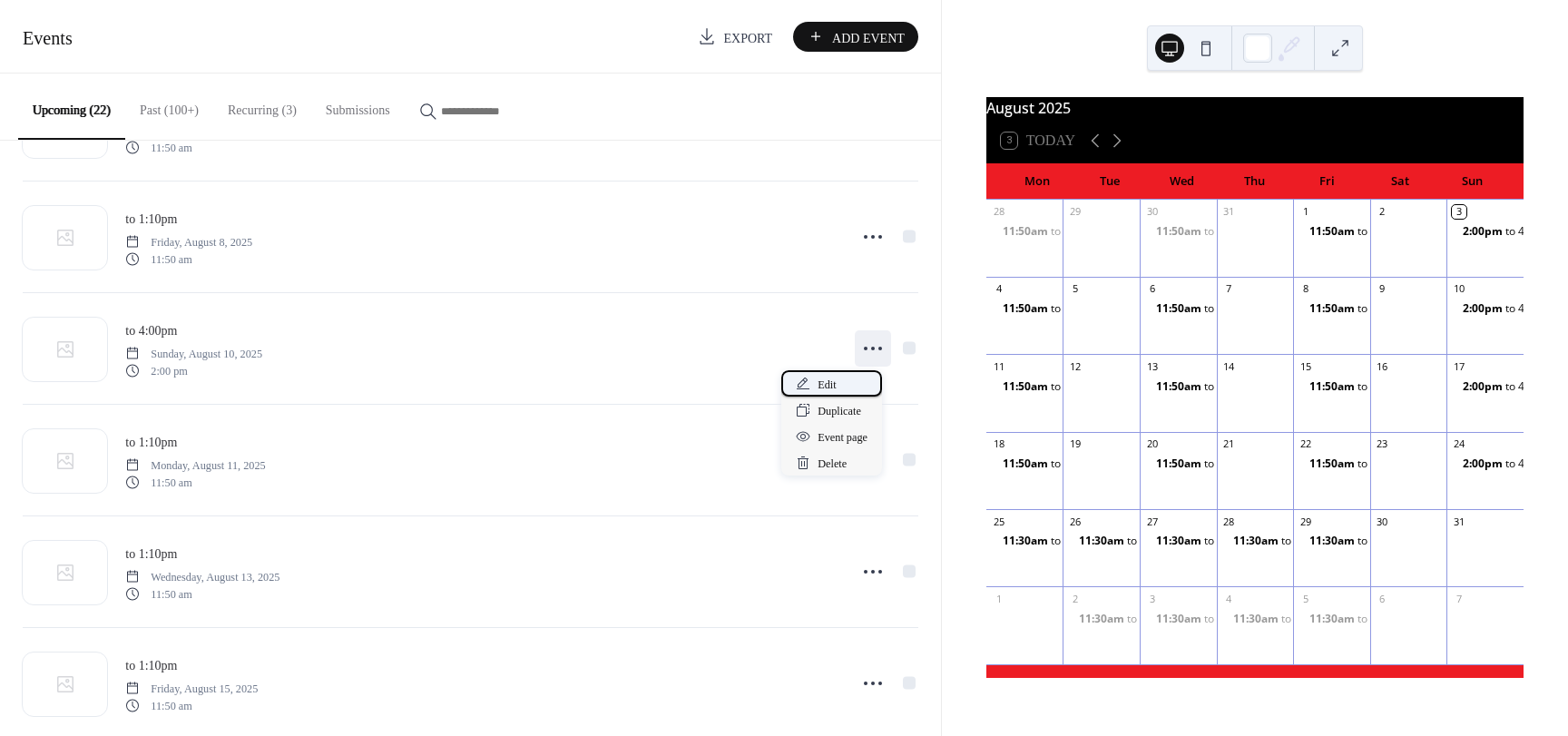 click on "Edit" at bounding box center [827, 385] 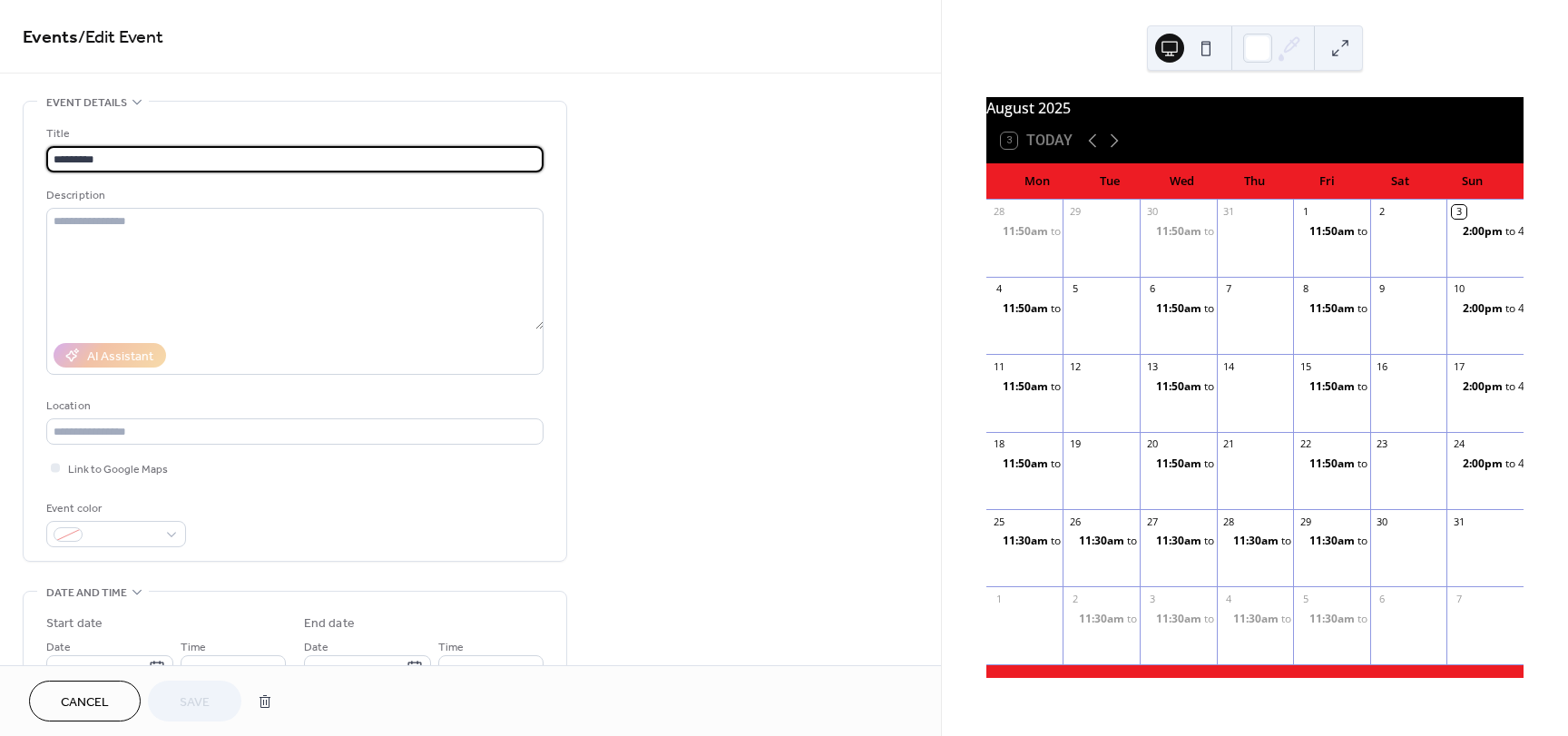 click on "*********" at bounding box center [295, 159] 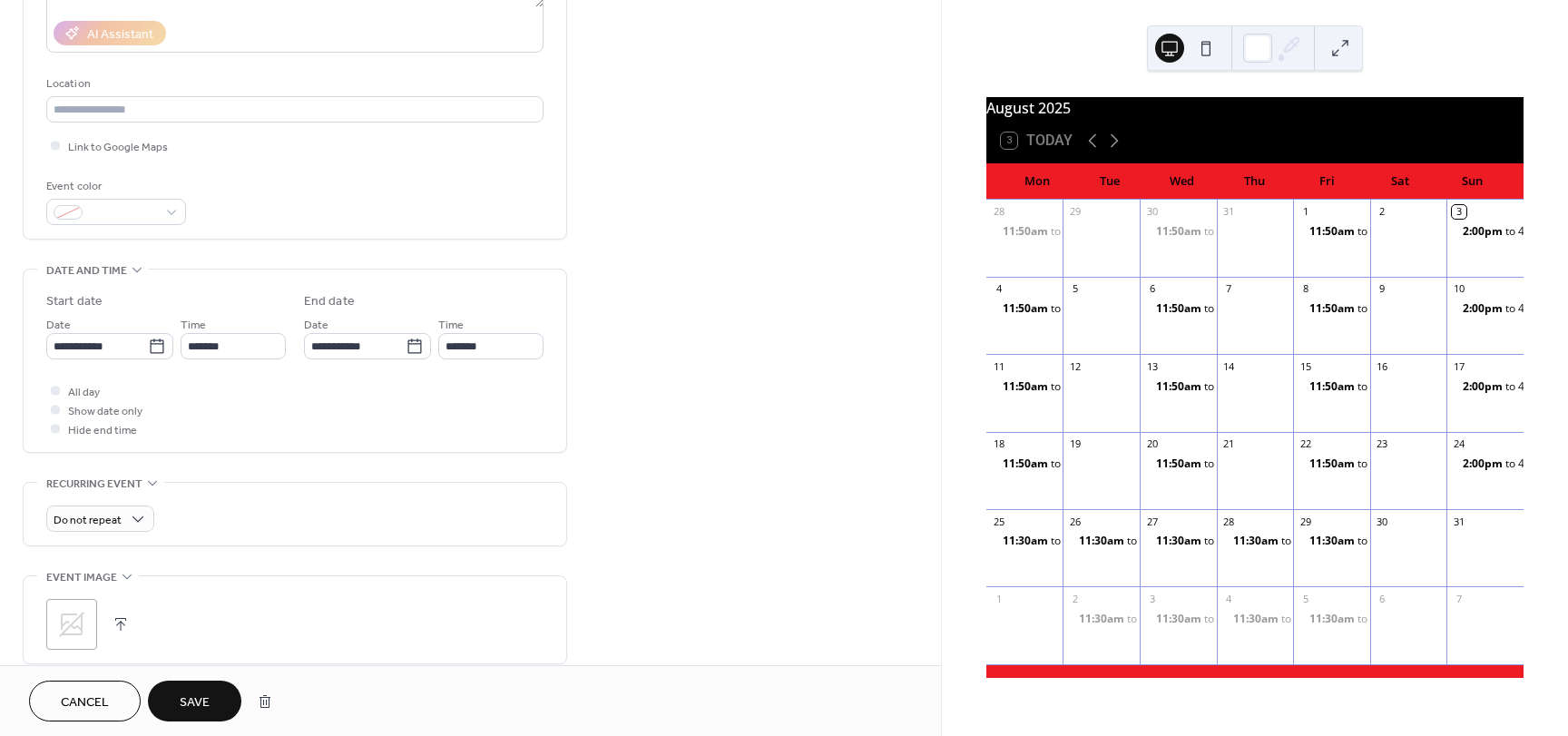 scroll, scrollTop: 326, scrollLeft: 0, axis: vertical 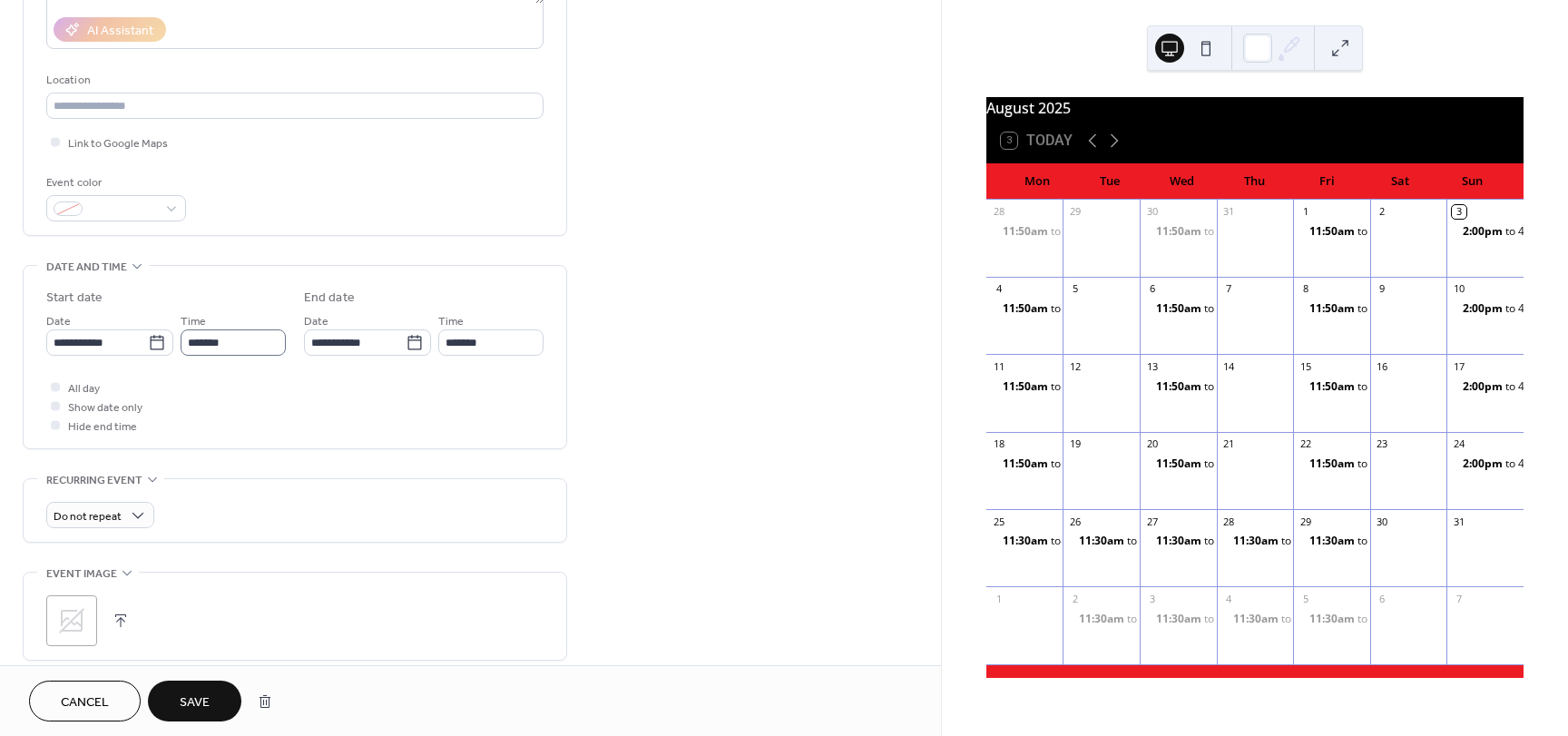 type on "*********" 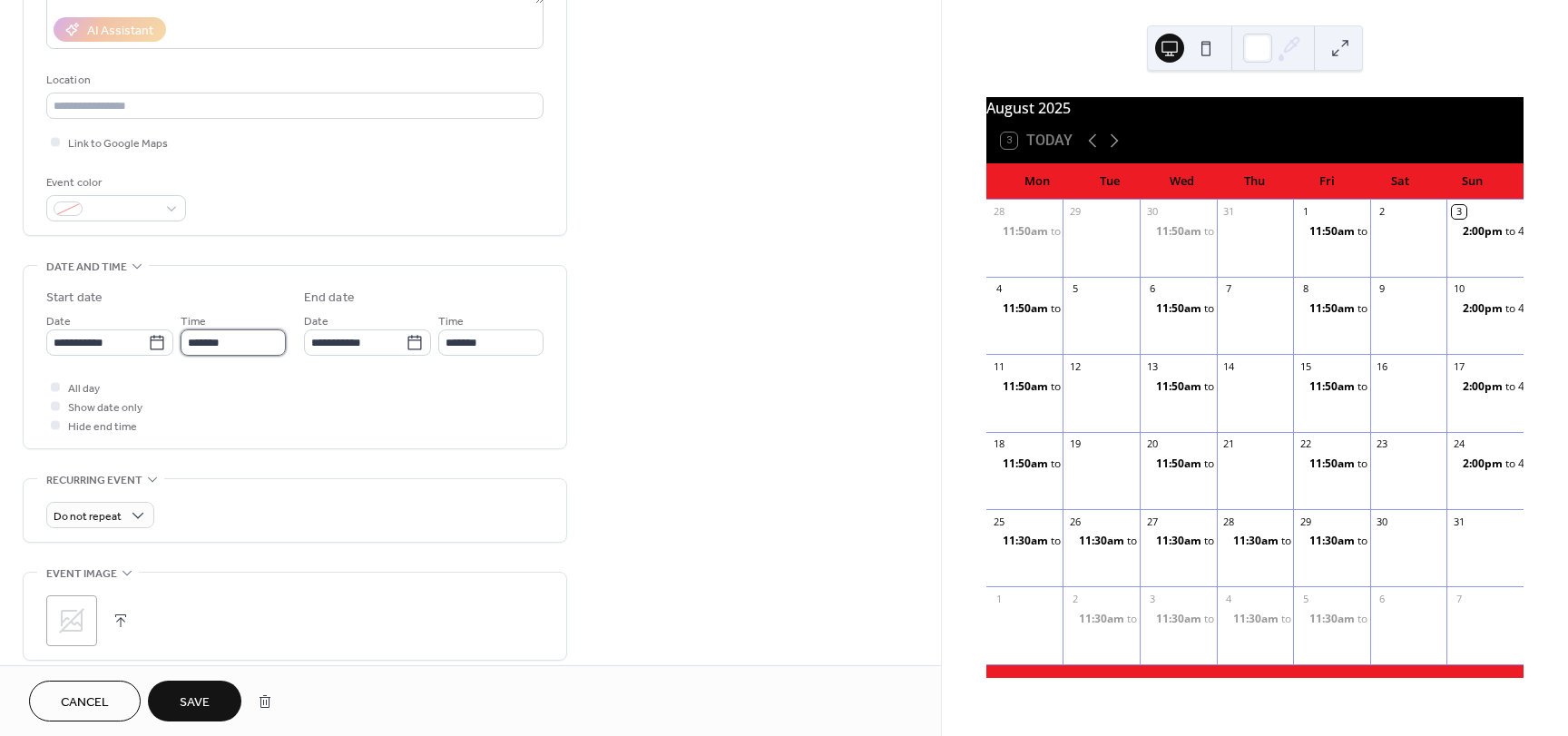 click on "*******" at bounding box center [233, 342] 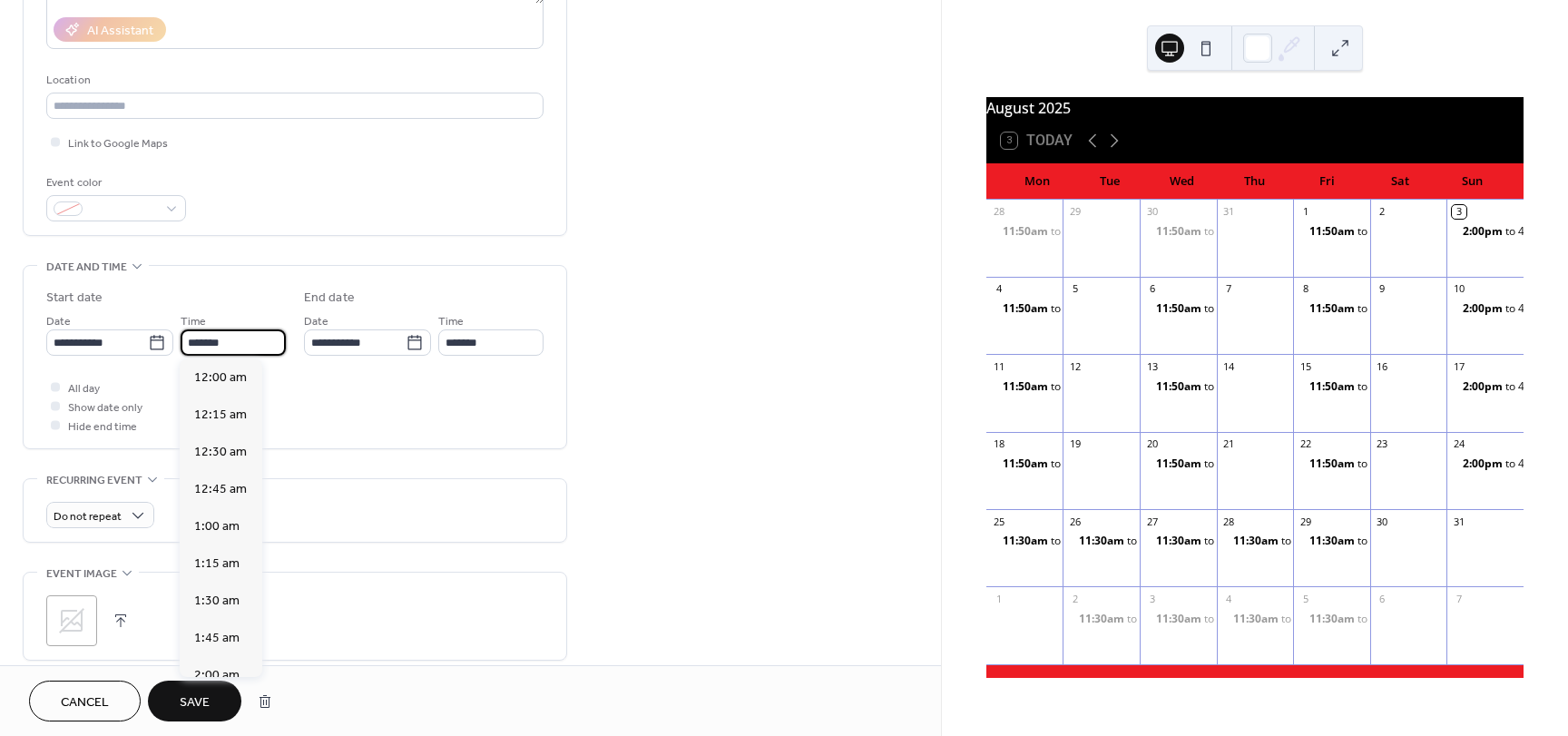 scroll, scrollTop: 2084, scrollLeft: 0, axis: vertical 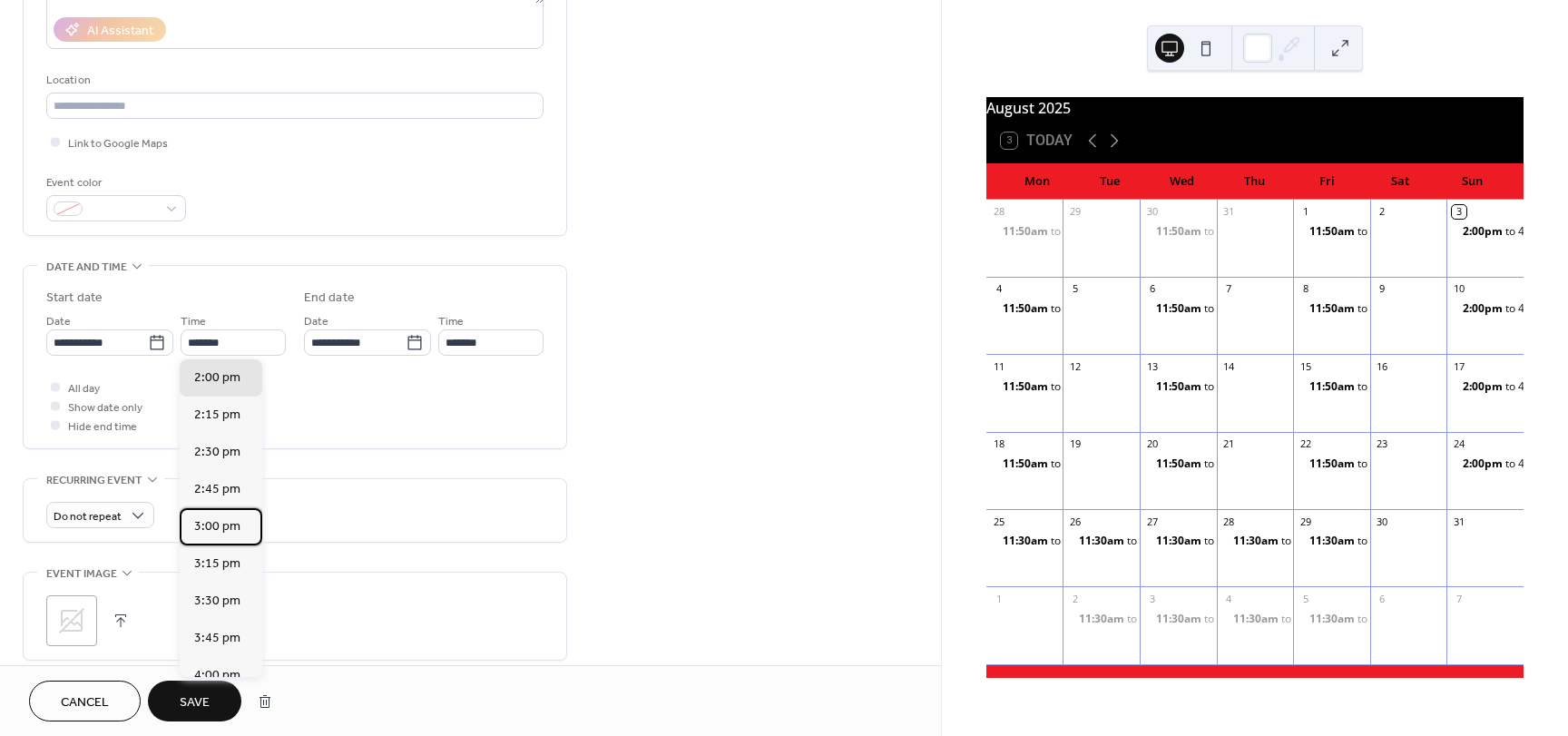 click on "3:00 pm" at bounding box center [217, 526] 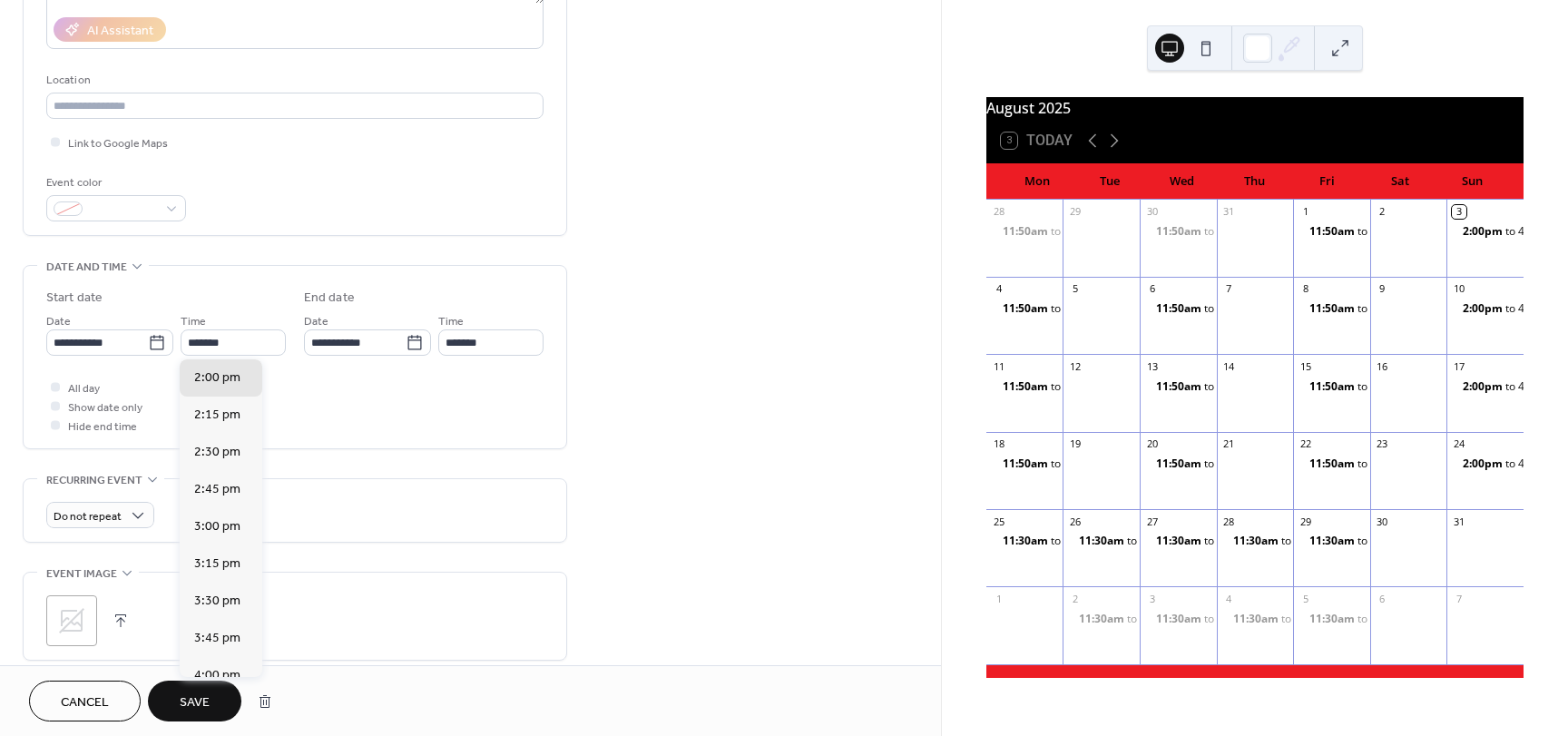 type on "*******" 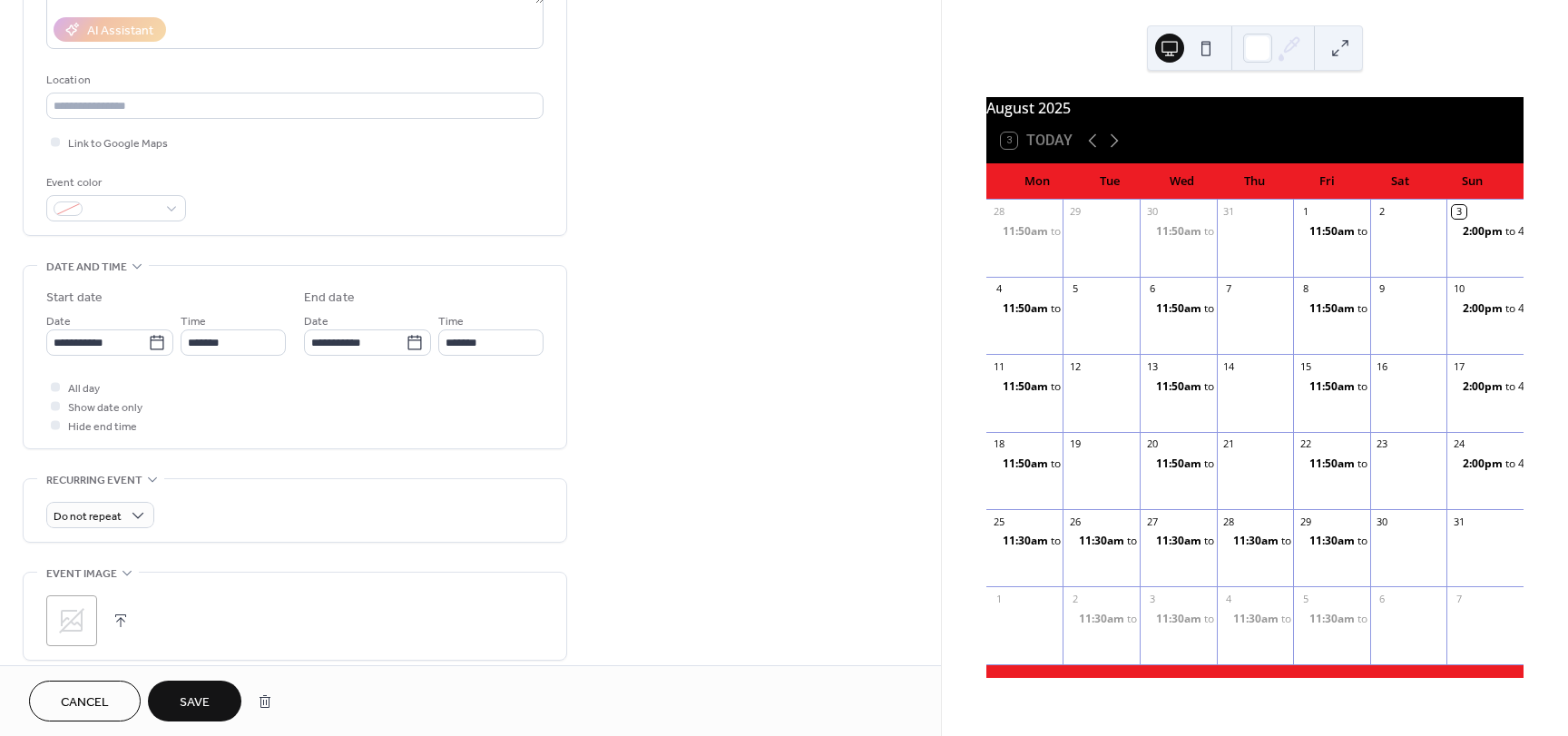 click on "Save" at bounding box center [194, 702] 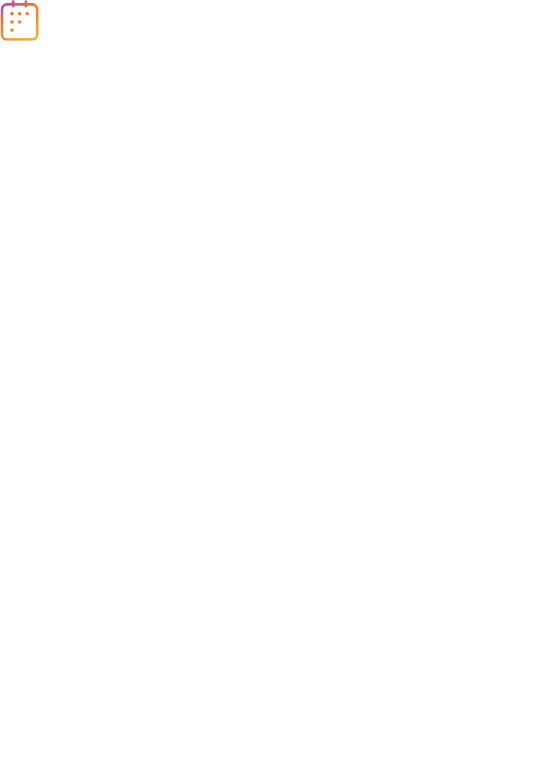 scroll, scrollTop: 0, scrollLeft: 0, axis: both 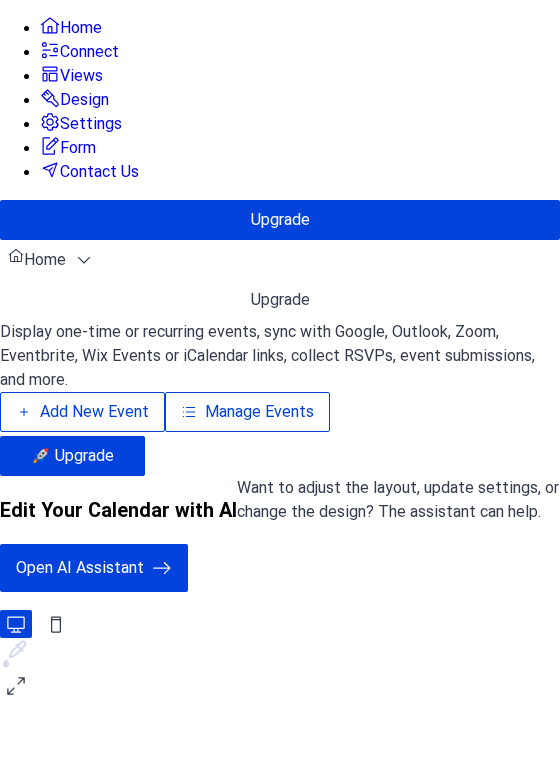 click on "Manage Events" at bounding box center [259, 412] 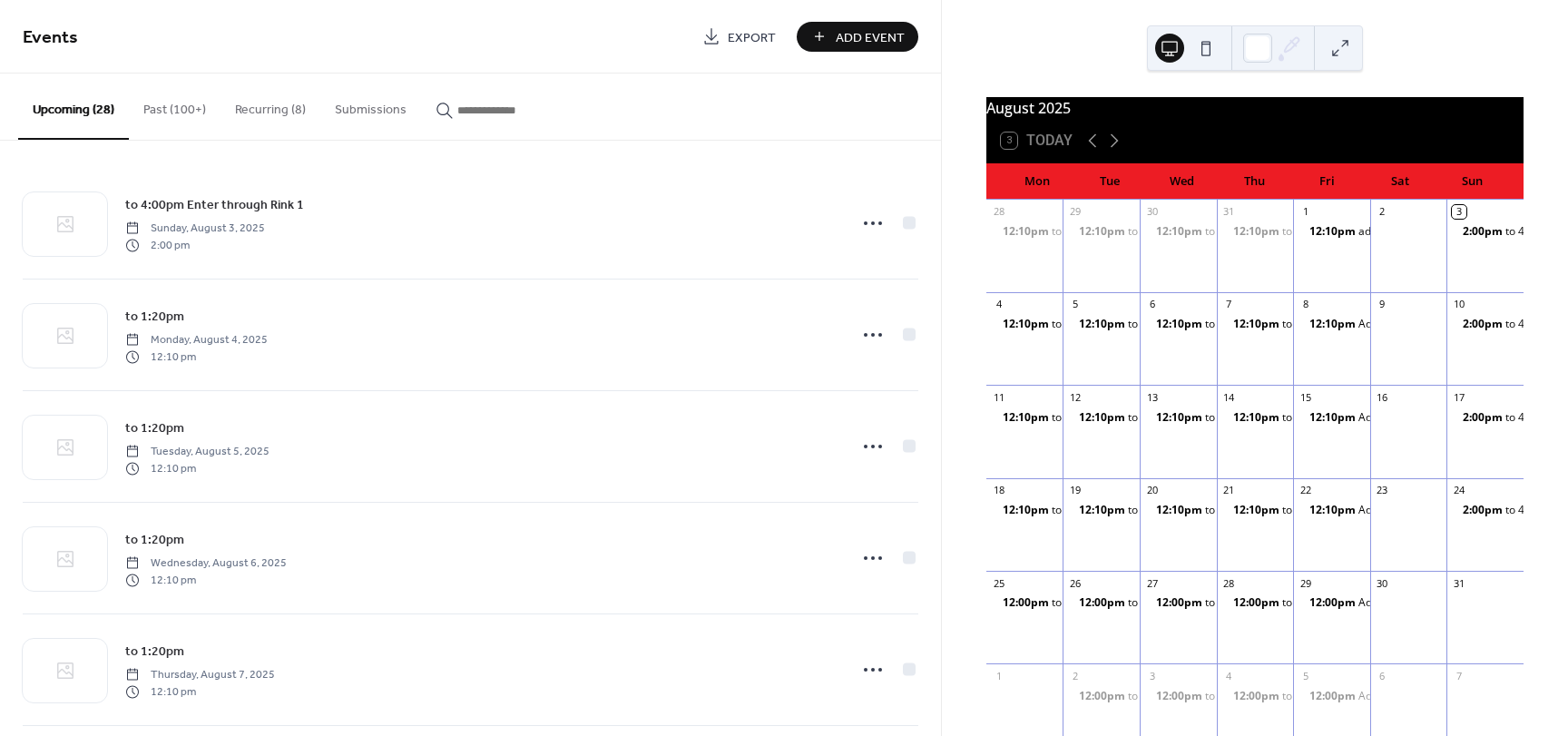 scroll, scrollTop: 0, scrollLeft: 0, axis: both 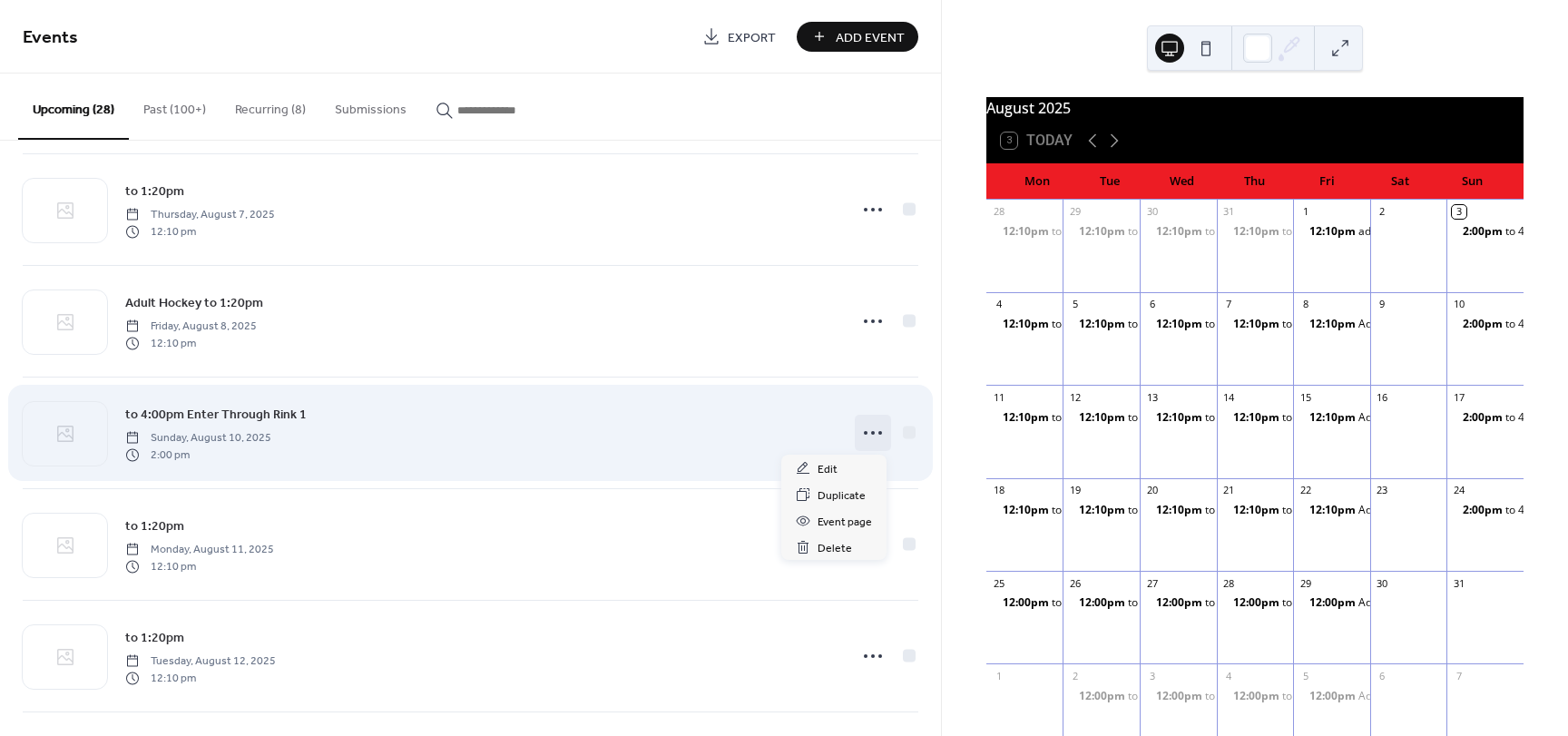 click 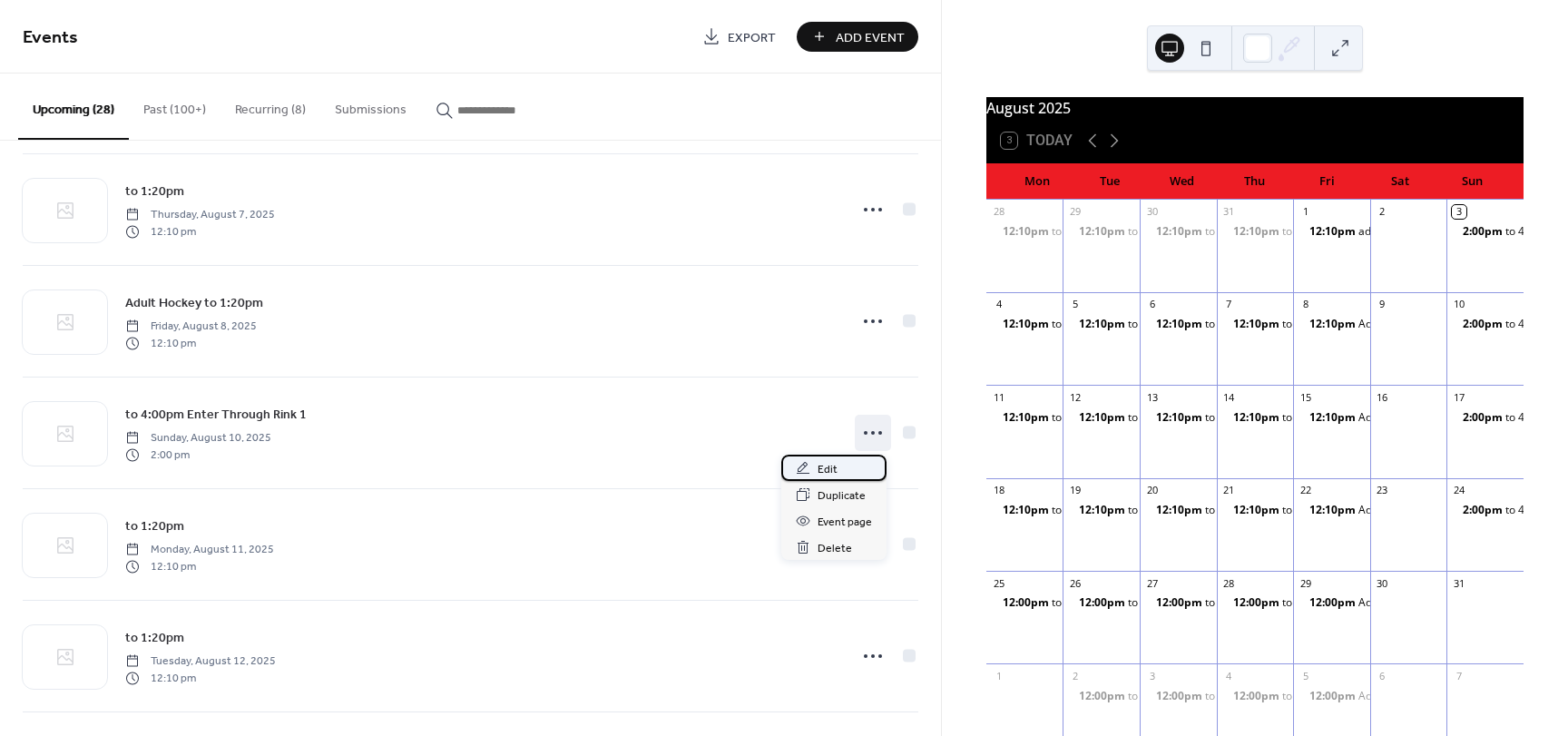 click on "Edit" at bounding box center [828, 469] 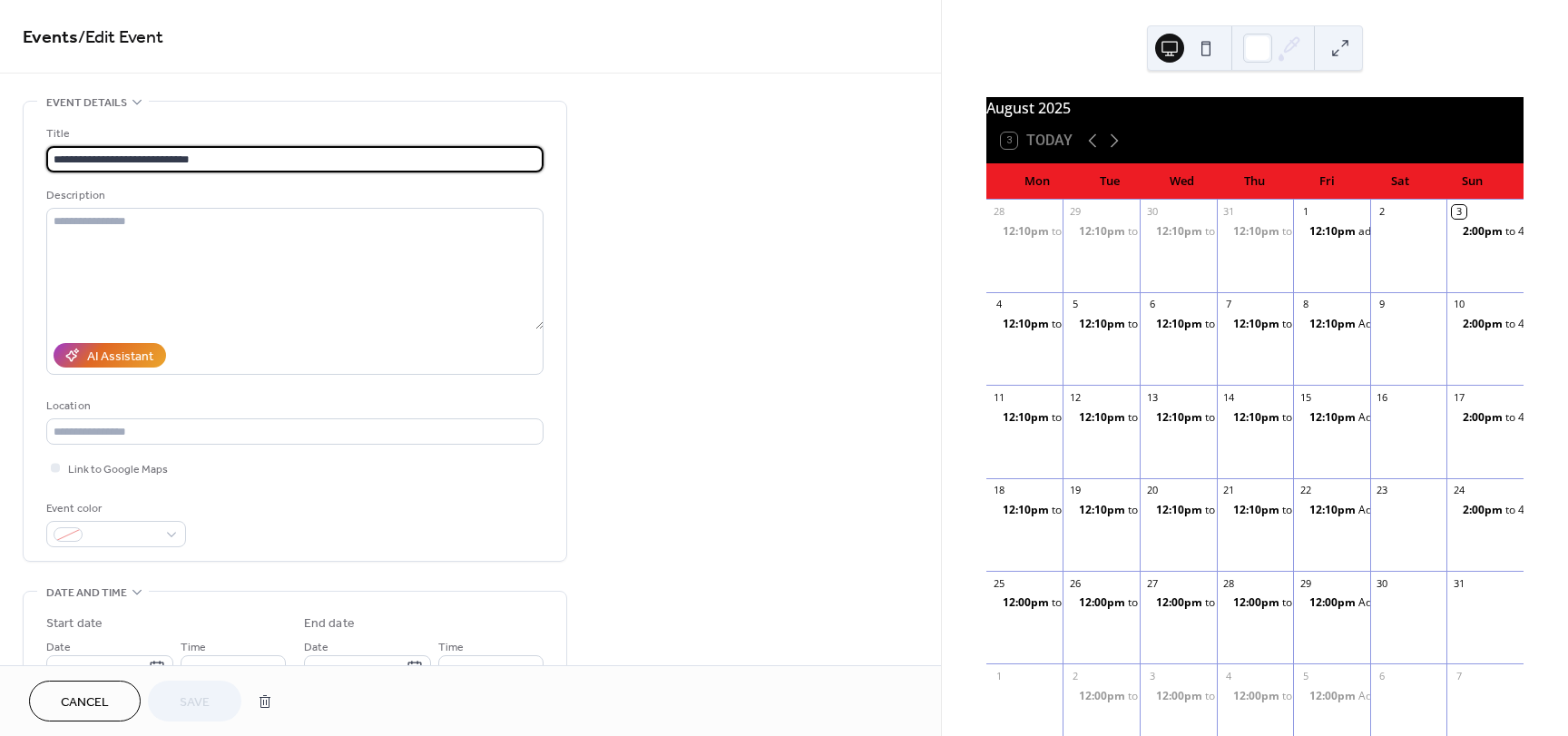 click on "**********" at bounding box center (295, 159) 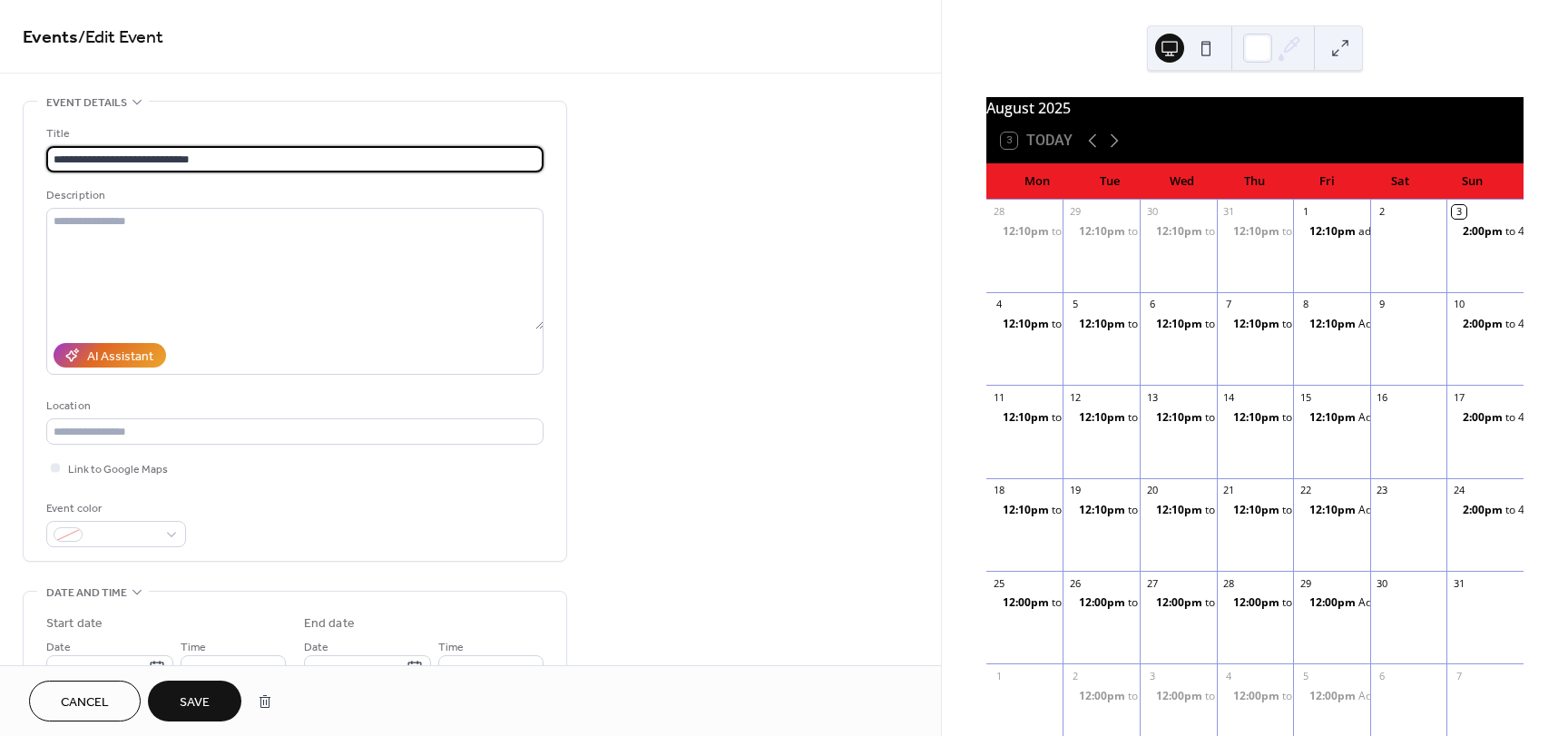 type on "**********" 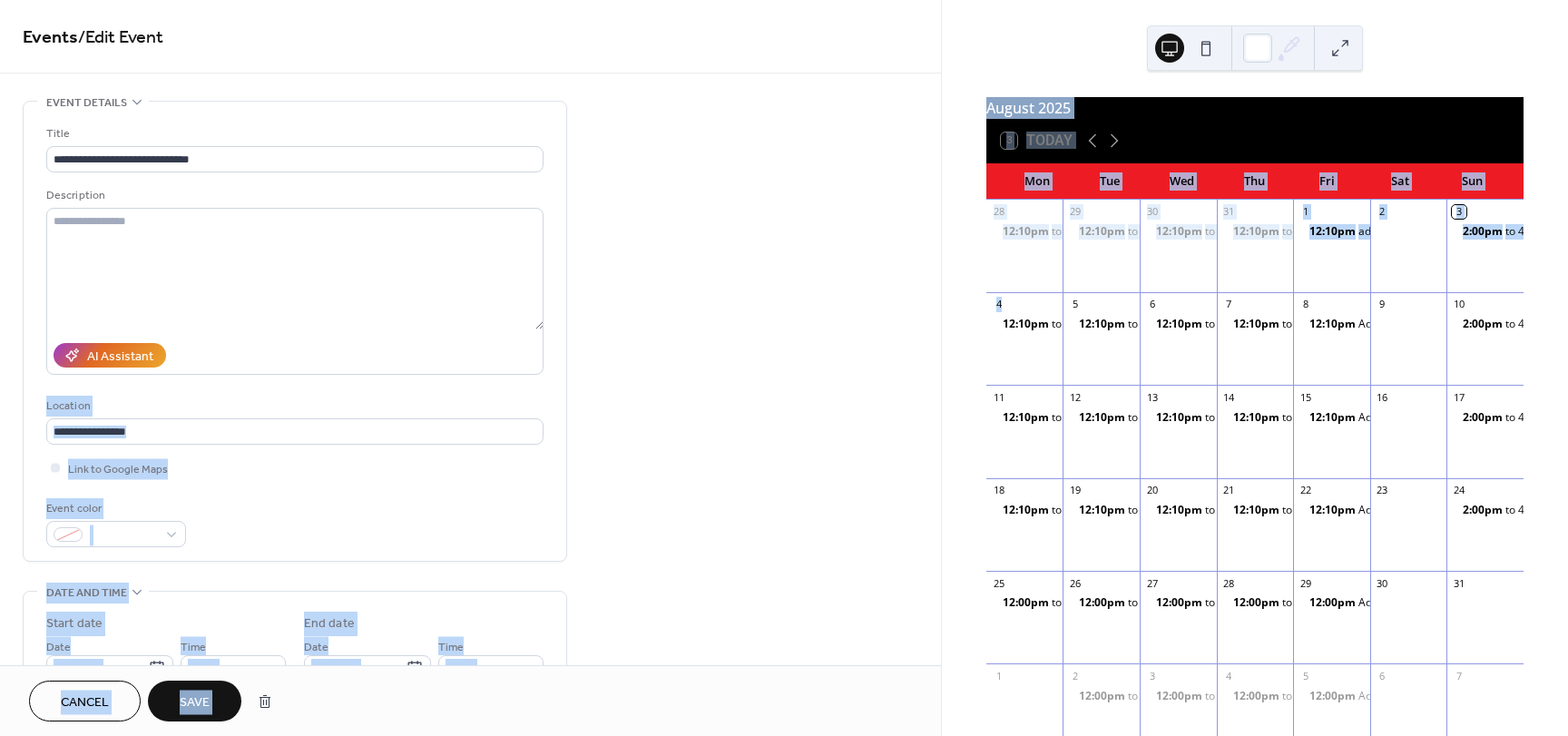 drag, startPoint x: 938, startPoint y: 206, endPoint x: 953, endPoint y: 334, distance: 128.87591 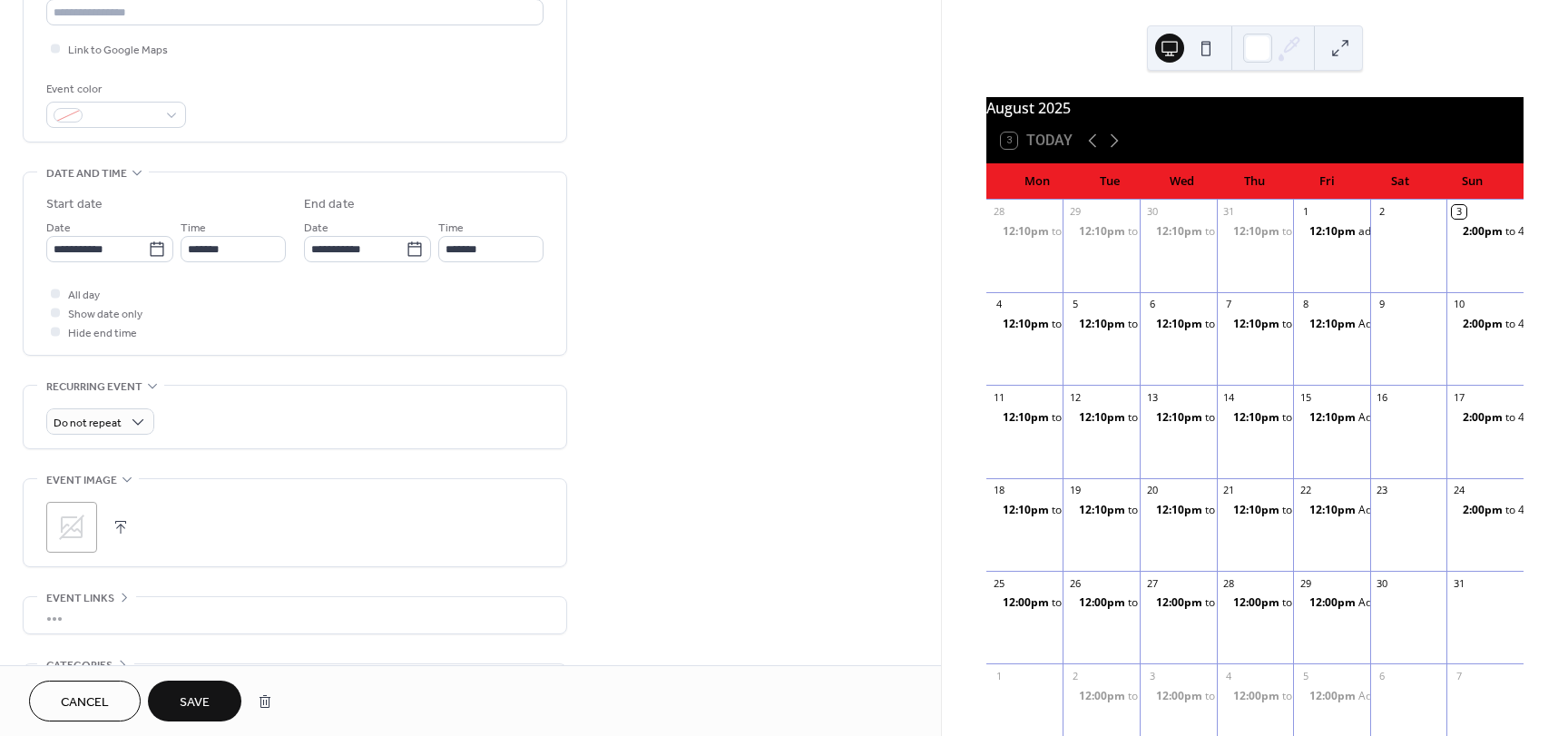 scroll, scrollTop: 421, scrollLeft: 0, axis: vertical 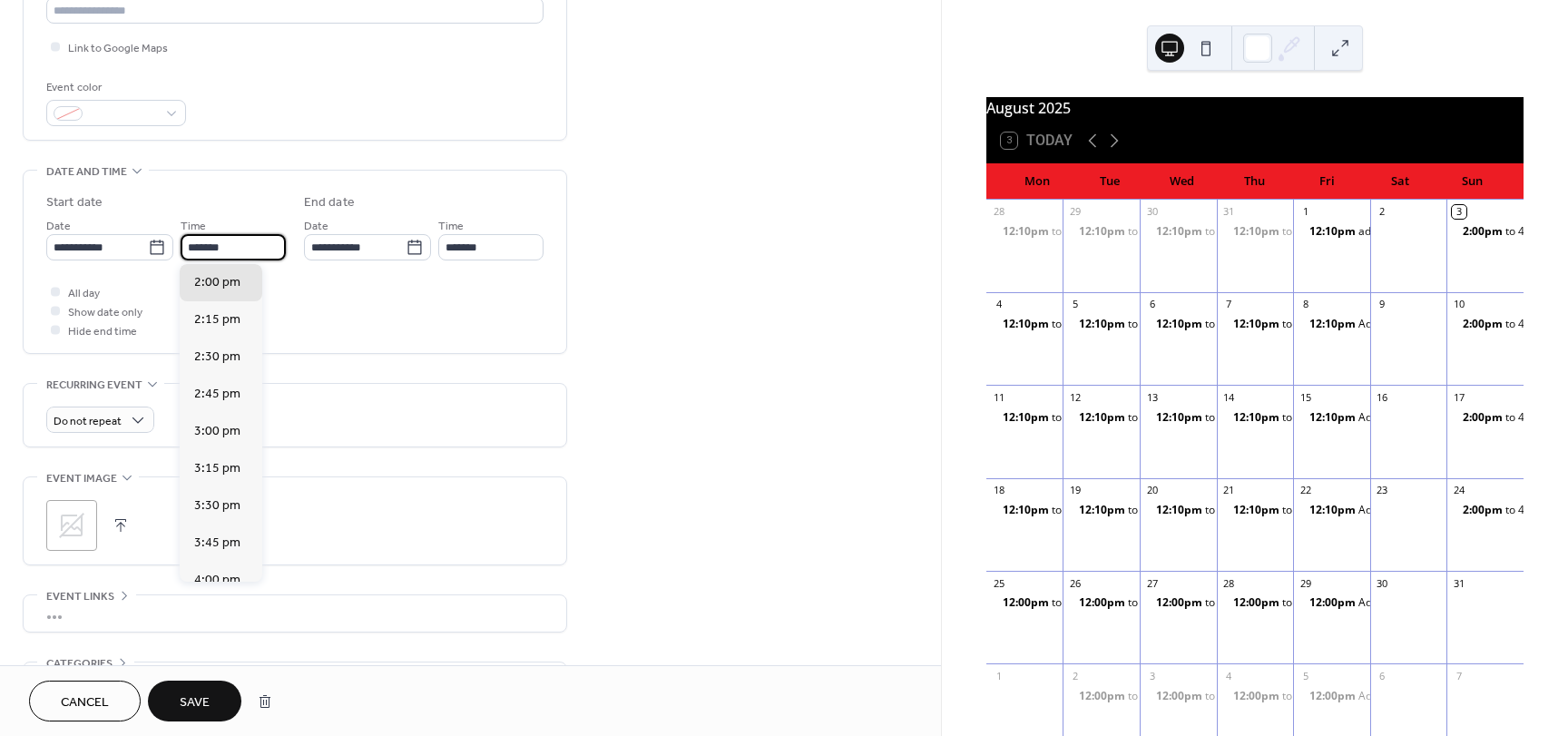 click on "*******" at bounding box center (233, 247) 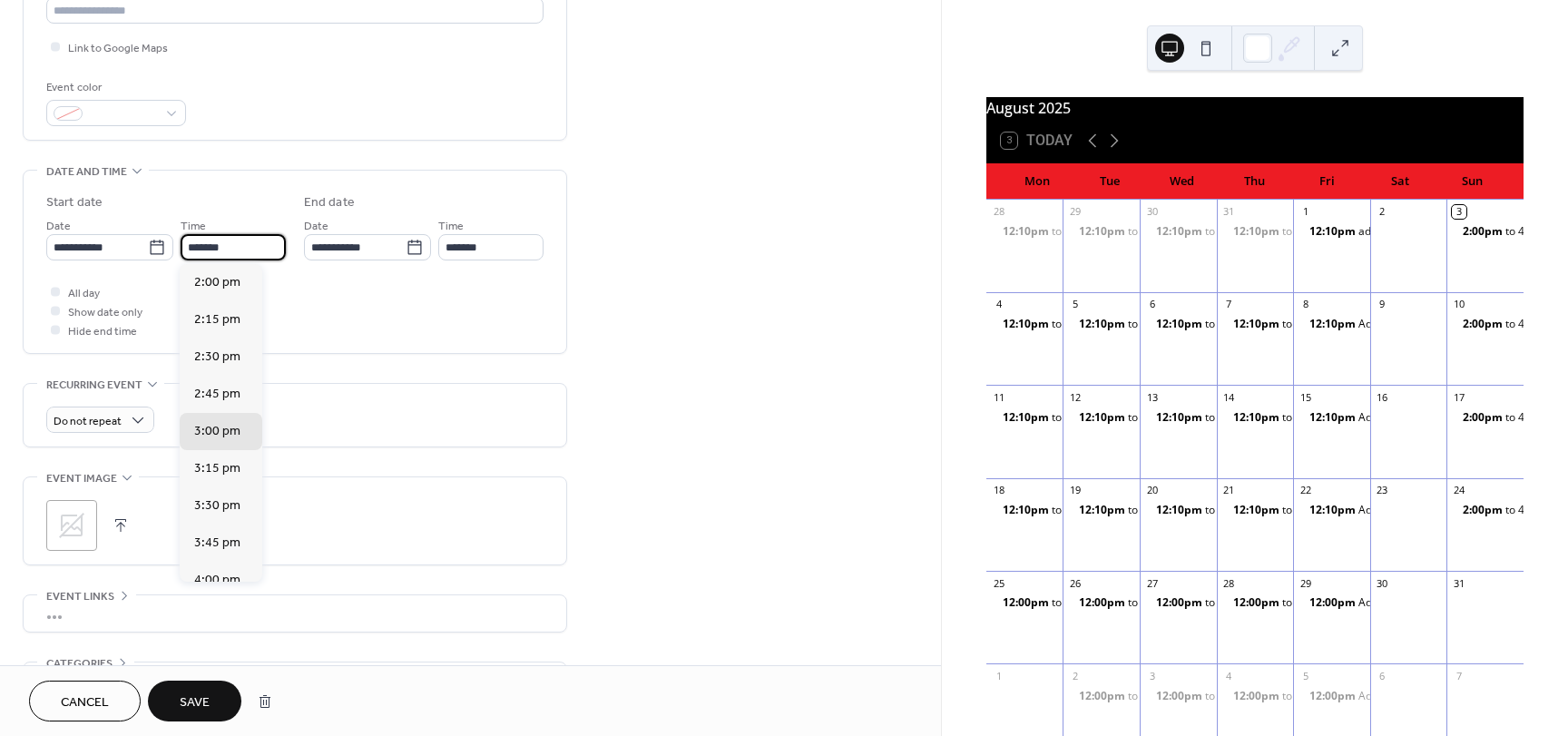 type on "*******" 